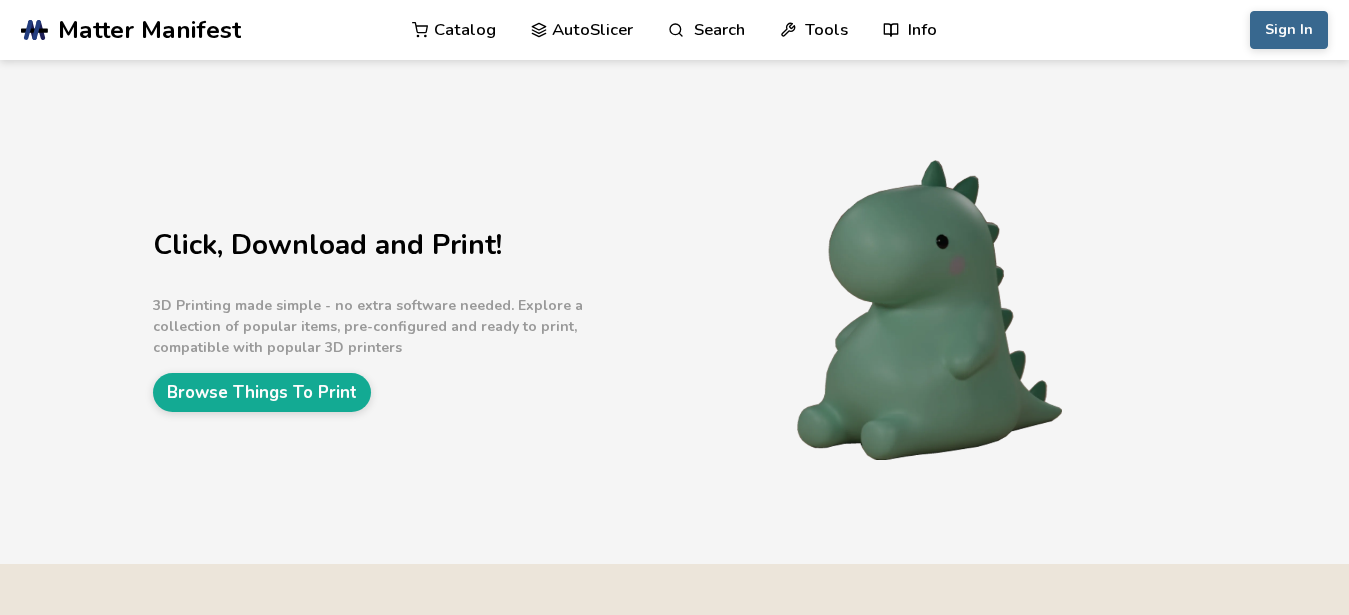 scroll, scrollTop: 0, scrollLeft: 0, axis: both 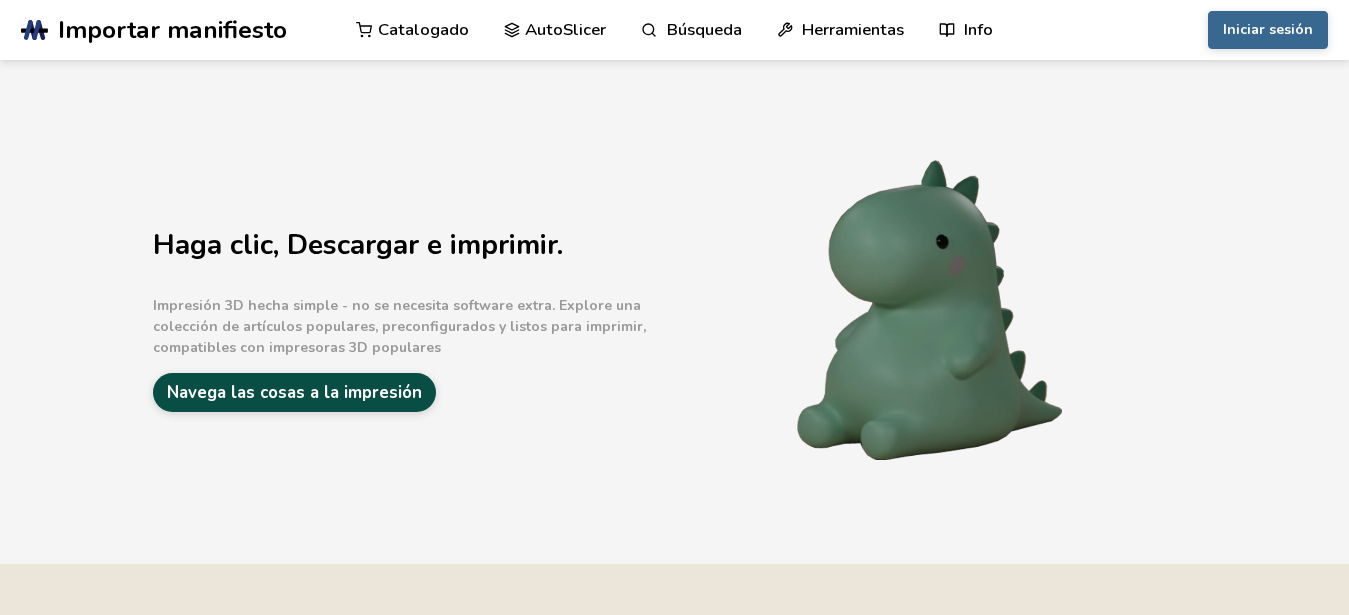 click on "Navega las cosas a la impresión" at bounding box center (294, 392) 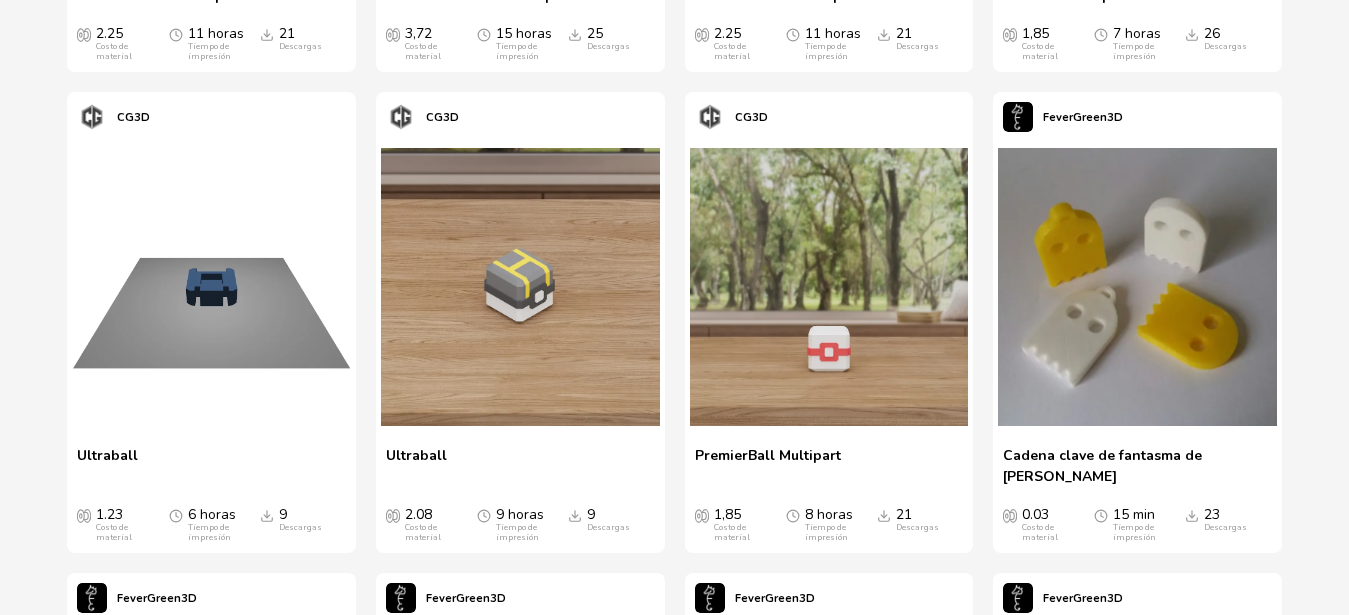 scroll, scrollTop: 1122, scrollLeft: 0, axis: vertical 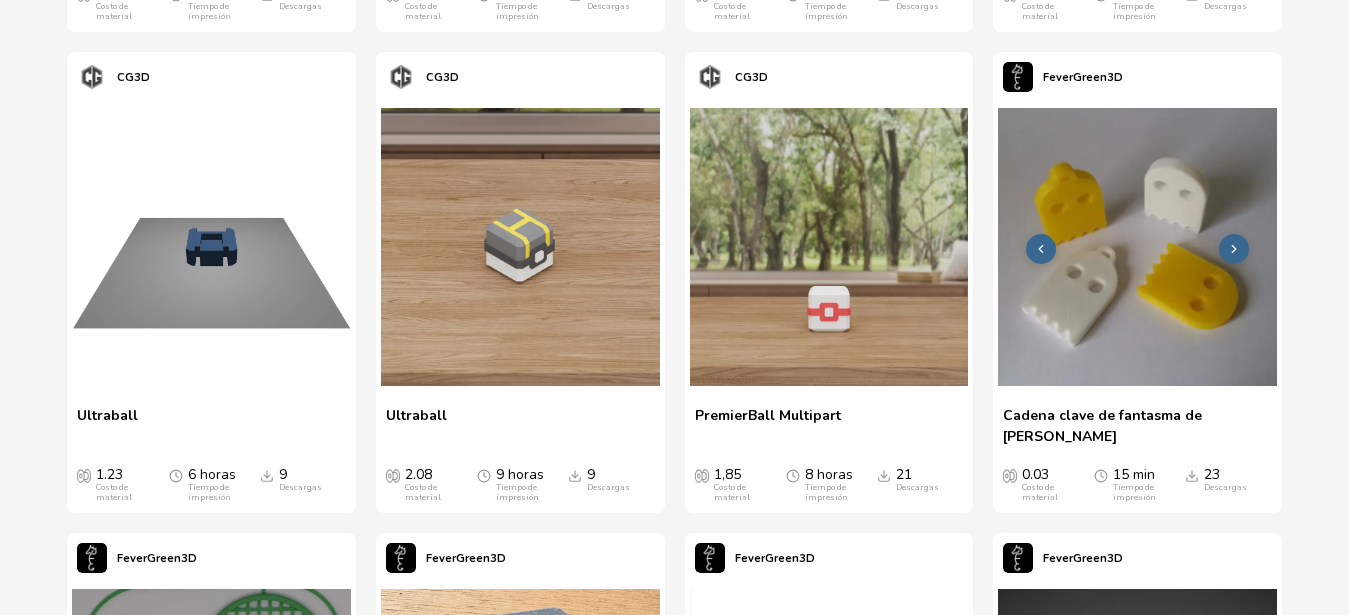 click at bounding box center (1137, 247) 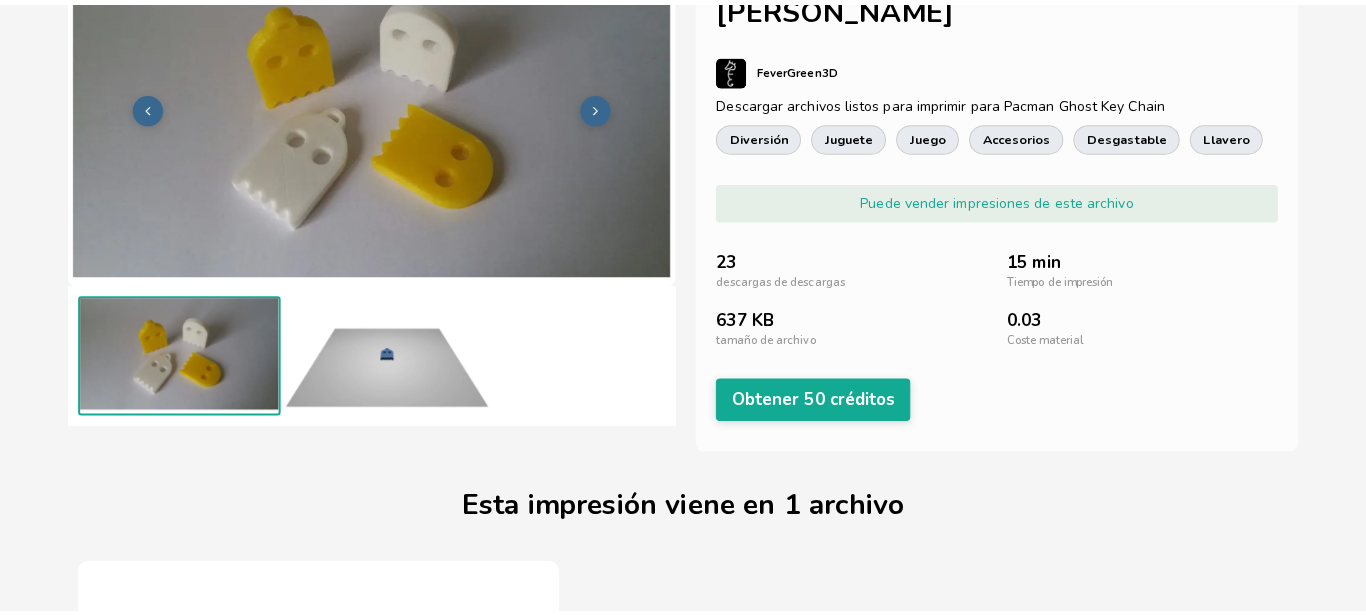 scroll, scrollTop: 33, scrollLeft: 0, axis: vertical 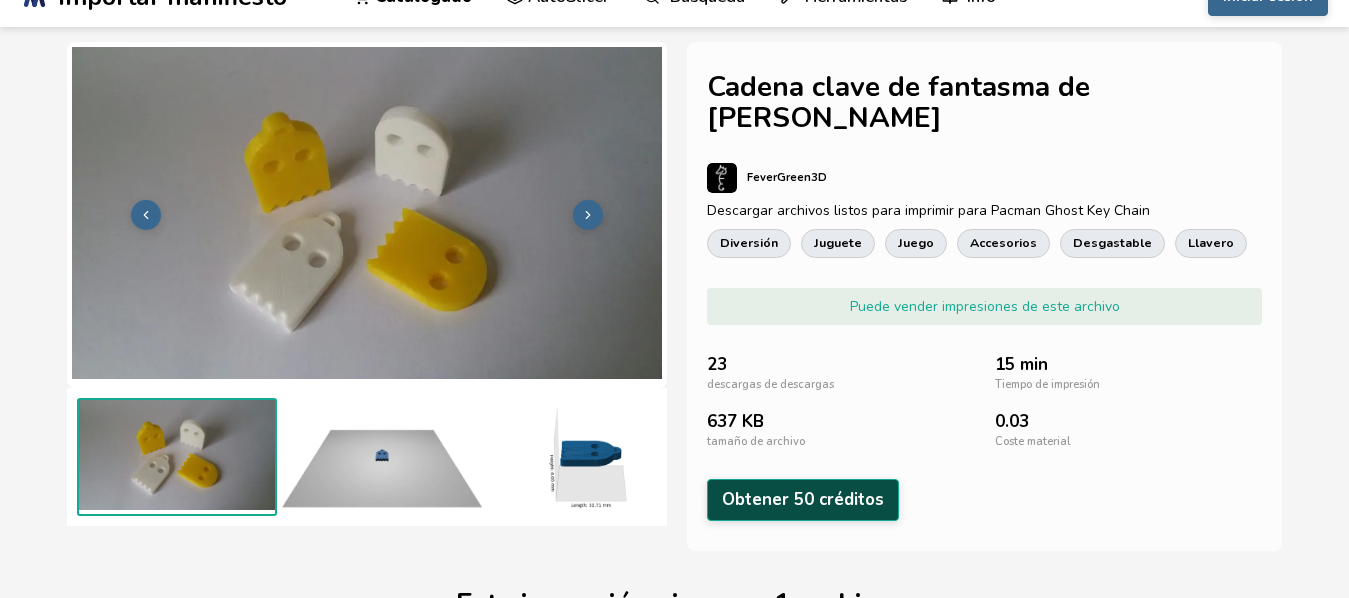 click on "Obtener 50 créditos" at bounding box center [803, 499] 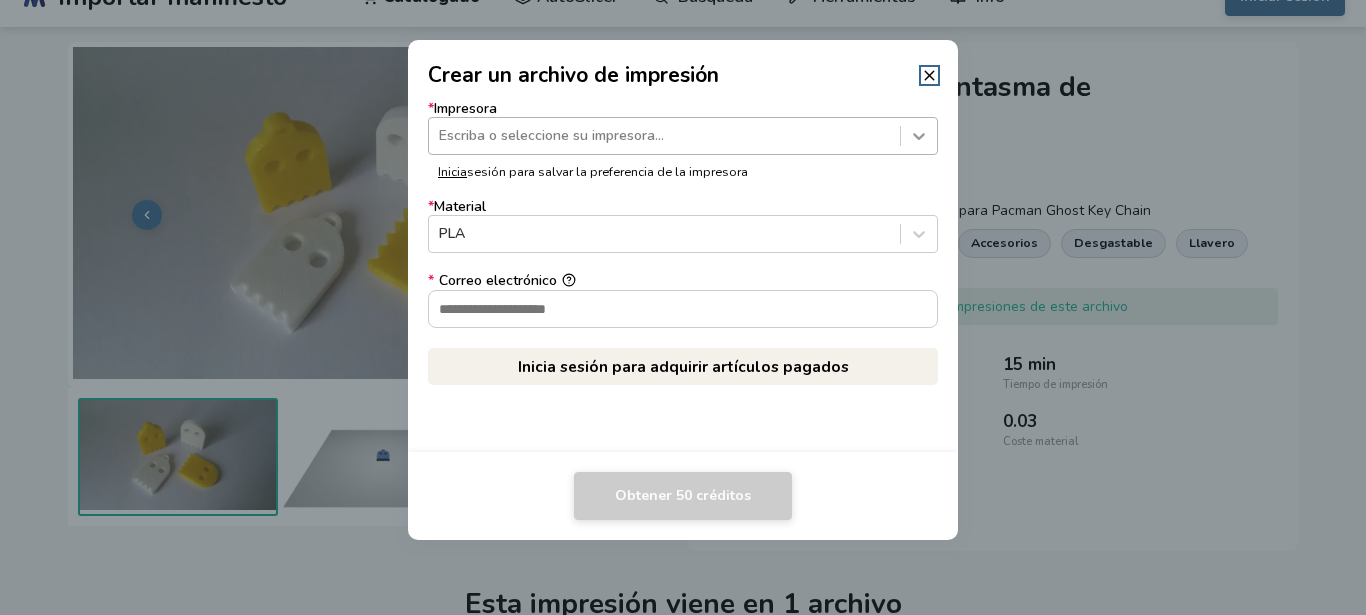 click at bounding box center [919, 136] 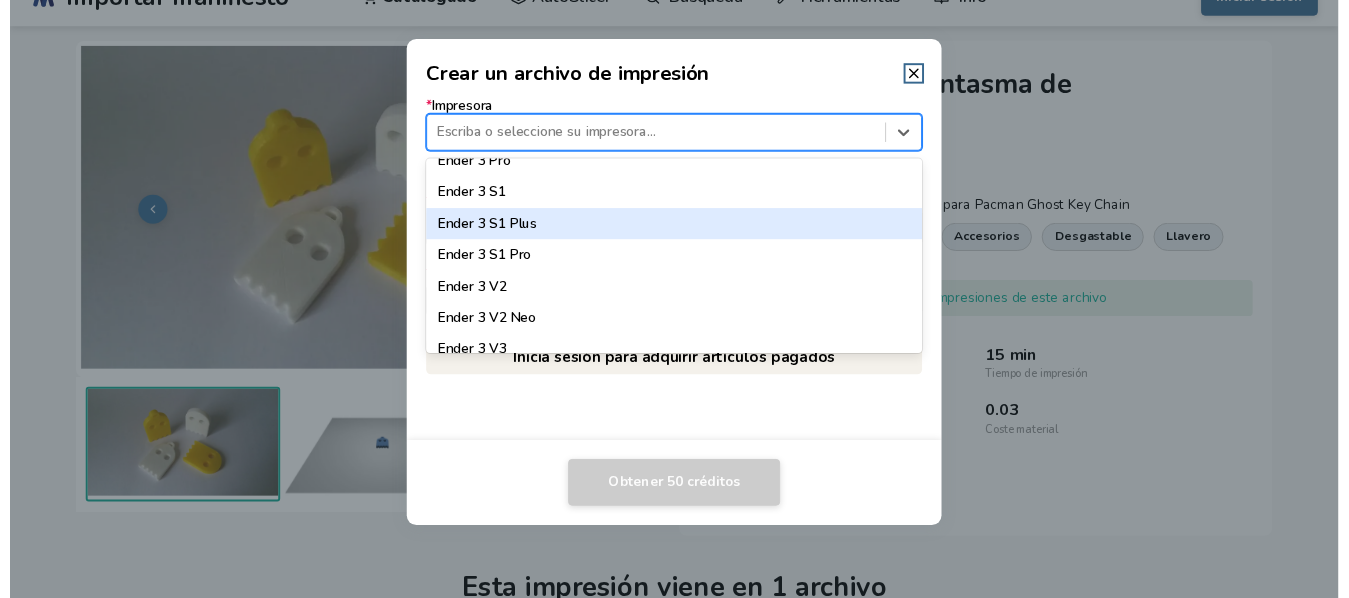 scroll, scrollTop: 1026, scrollLeft: 0, axis: vertical 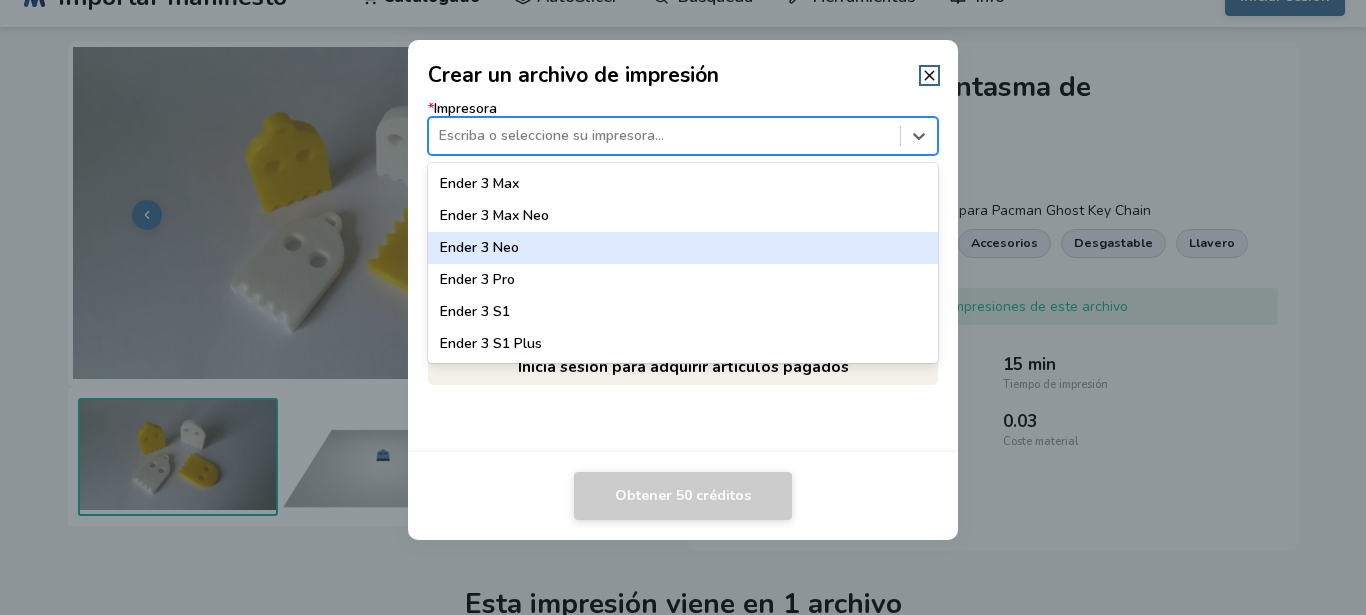 click on "Ender 3 Neo" at bounding box center [683, 248] 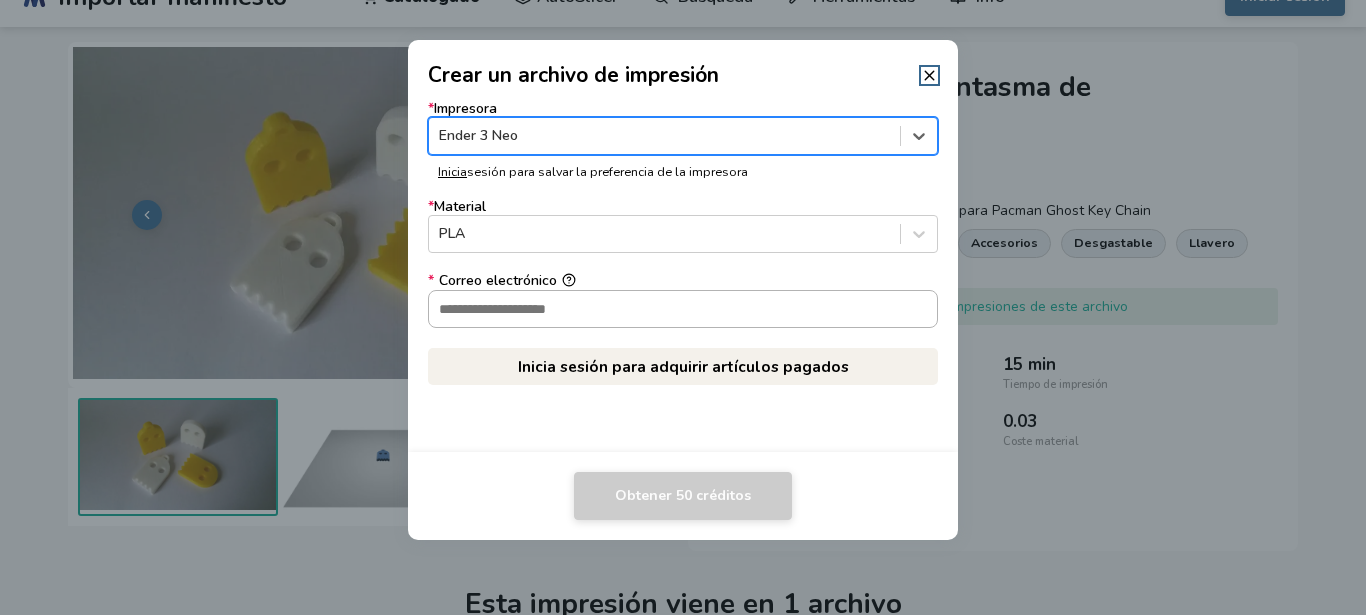 click on "* Correo electrónico" at bounding box center [683, 309] 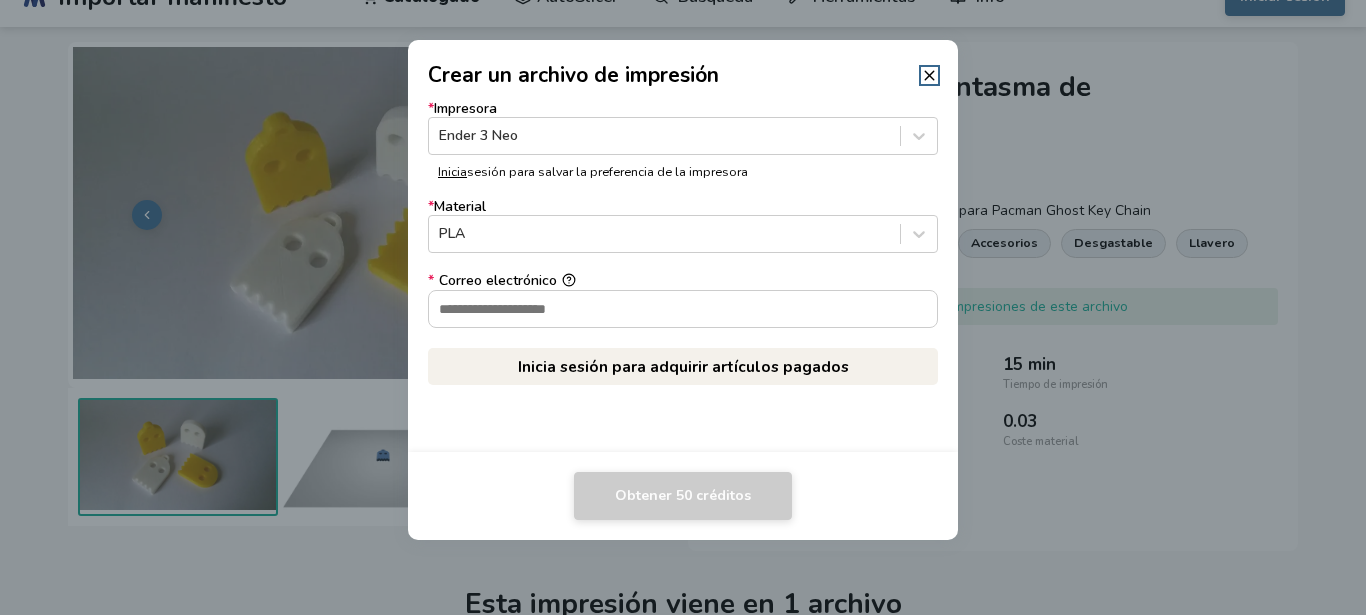 click on "Crear un archivo de impresión" at bounding box center [683, 65] 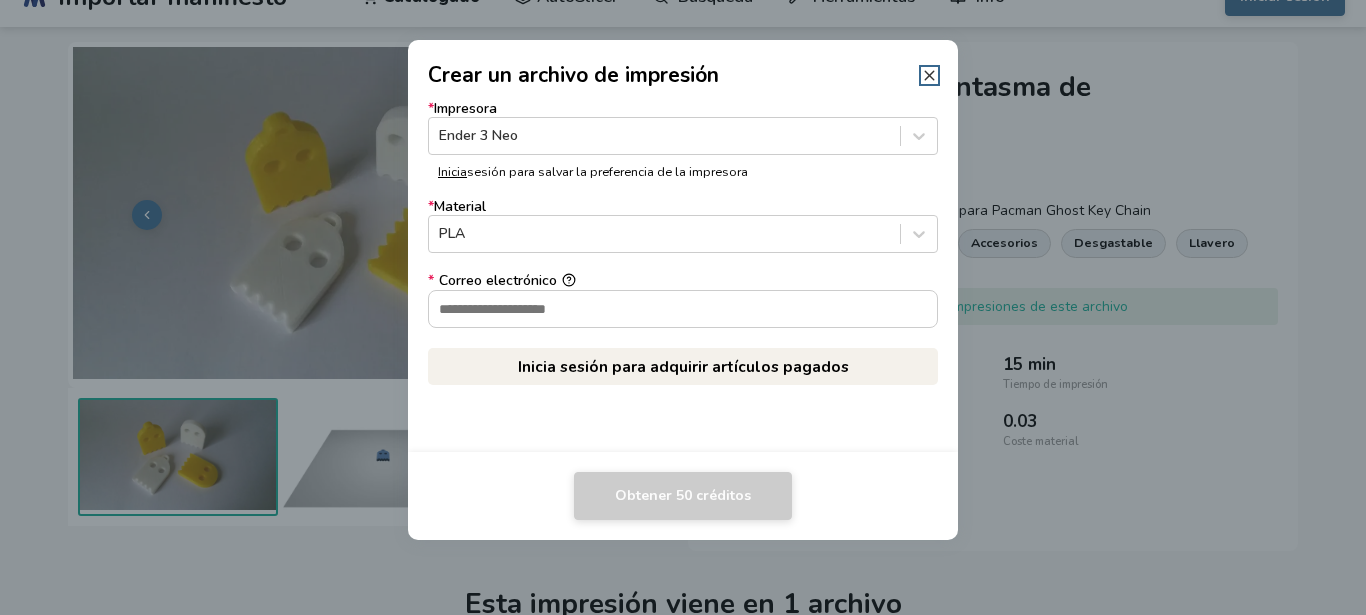 click 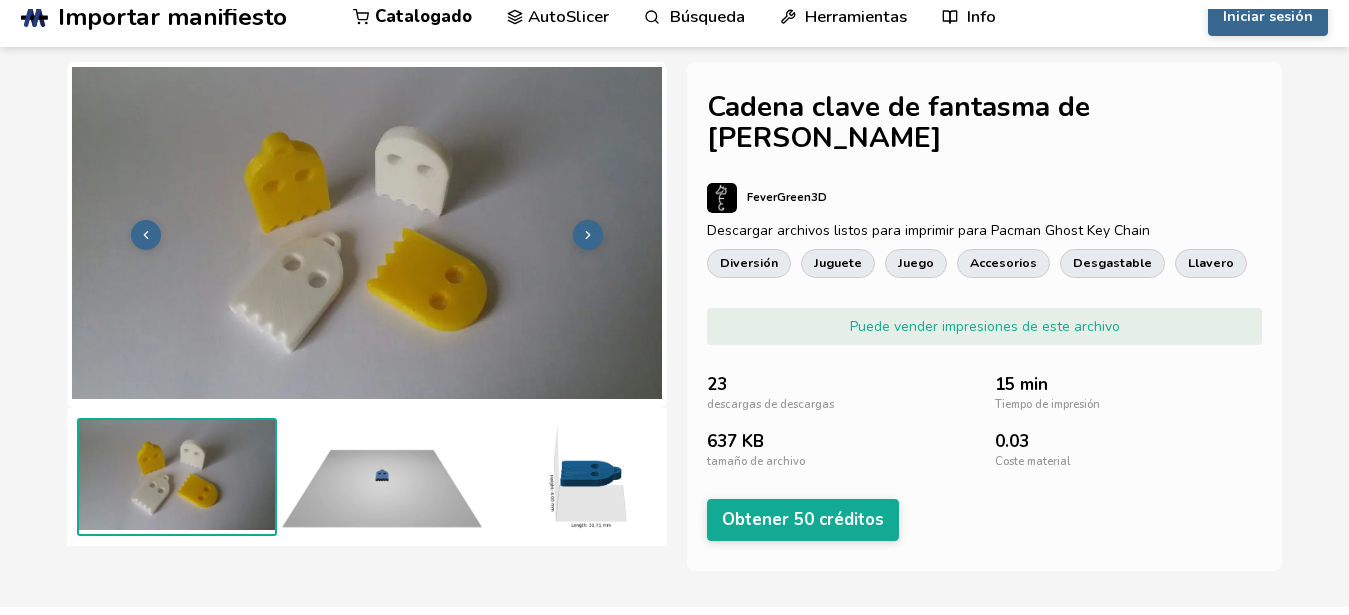 scroll, scrollTop: 0, scrollLeft: 0, axis: both 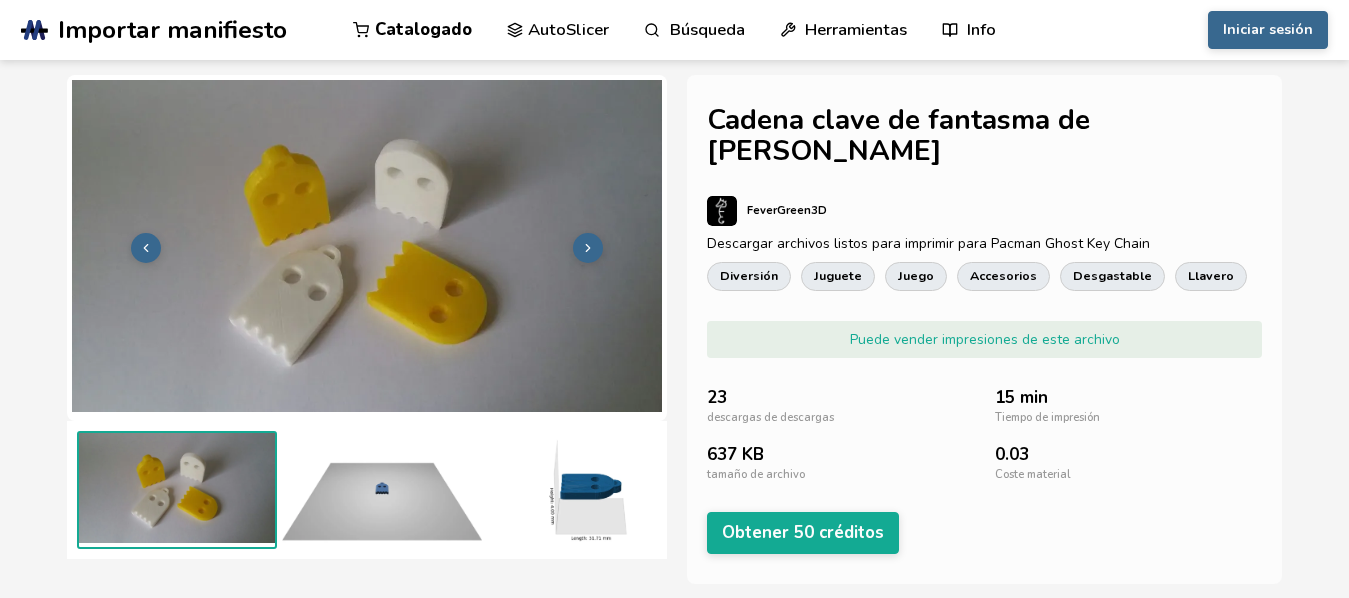 click on "Catalogado" at bounding box center [412, 30] 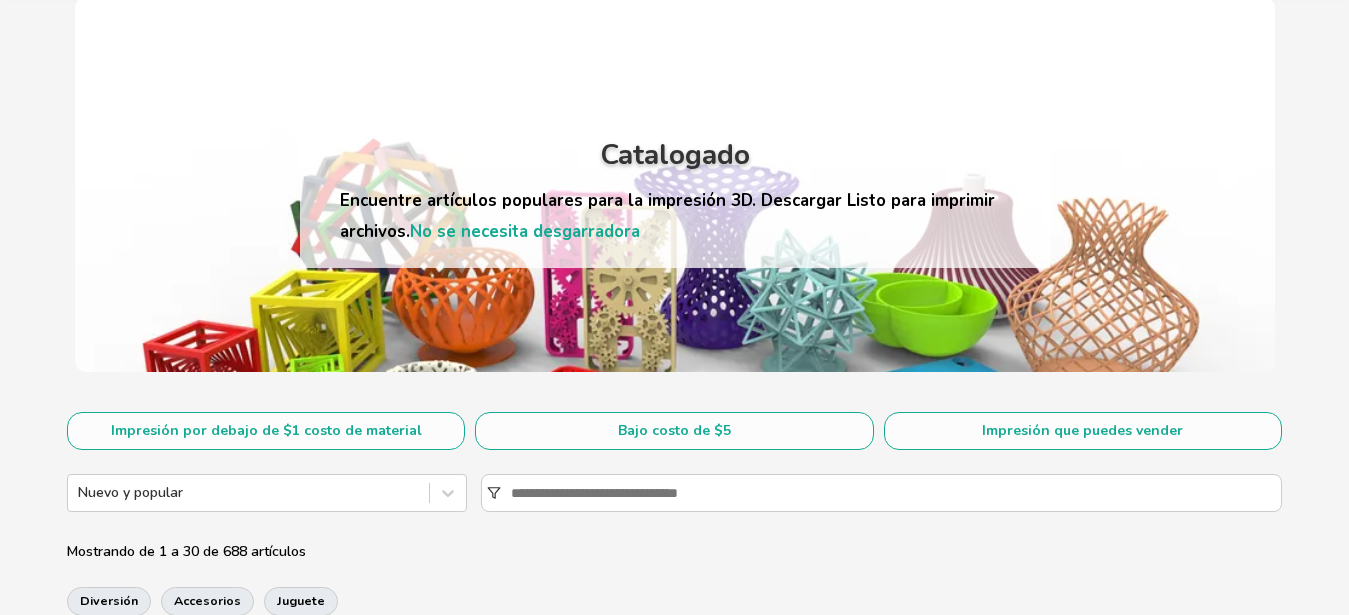 scroll, scrollTop: 102, scrollLeft: 0, axis: vertical 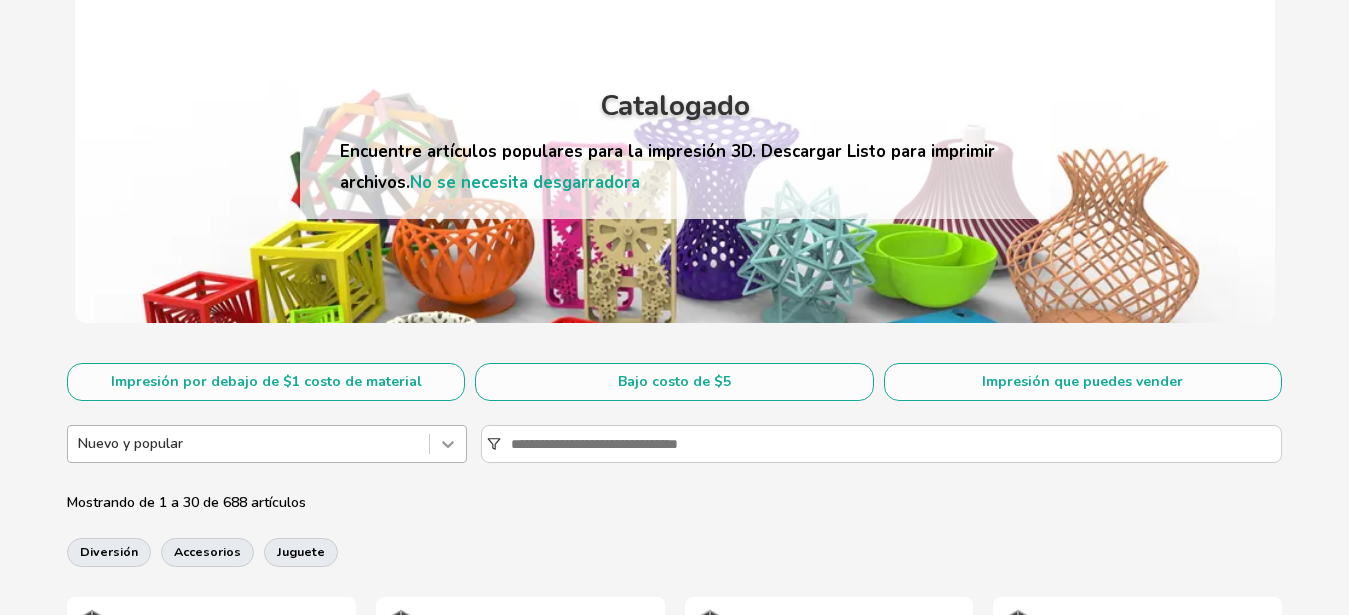 click at bounding box center (448, 444) 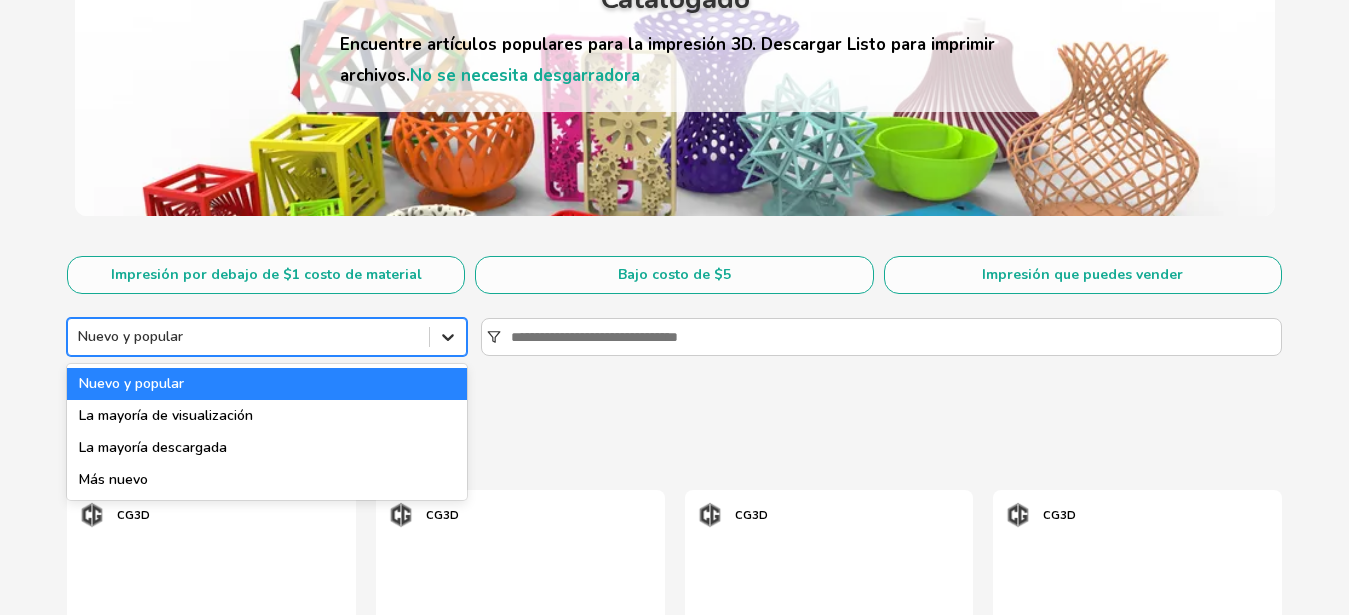 scroll, scrollTop: 321, scrollLeft: 0, axis: vertical 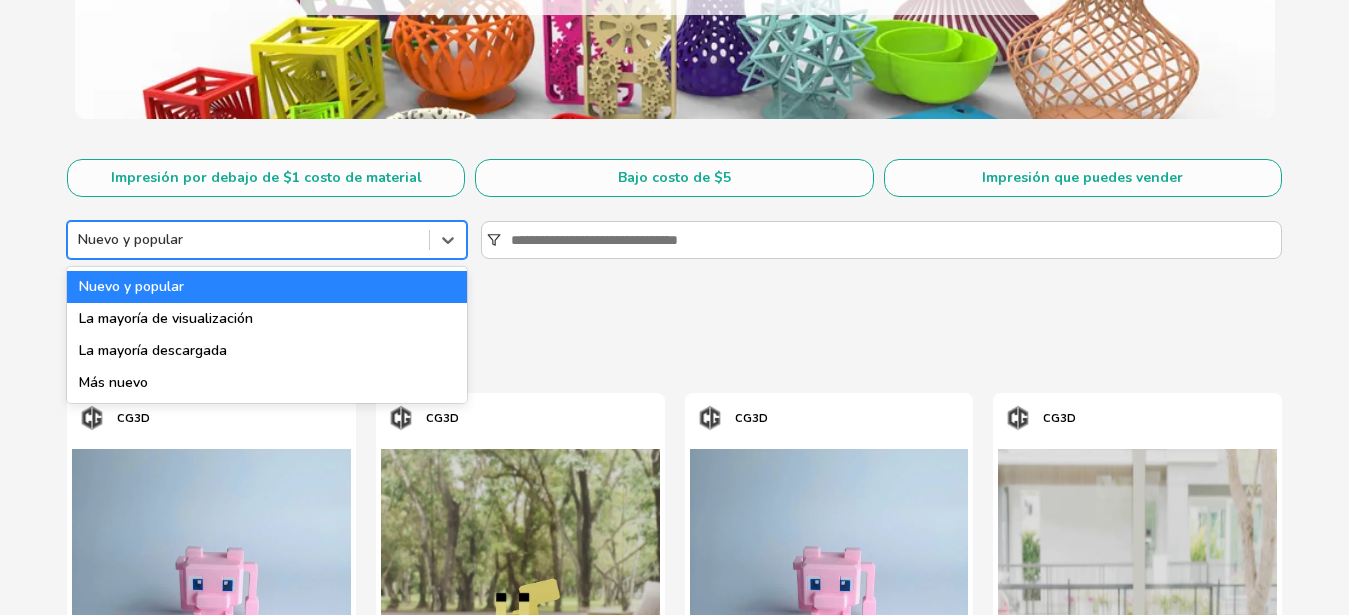 click at bounding box center [248, 240] 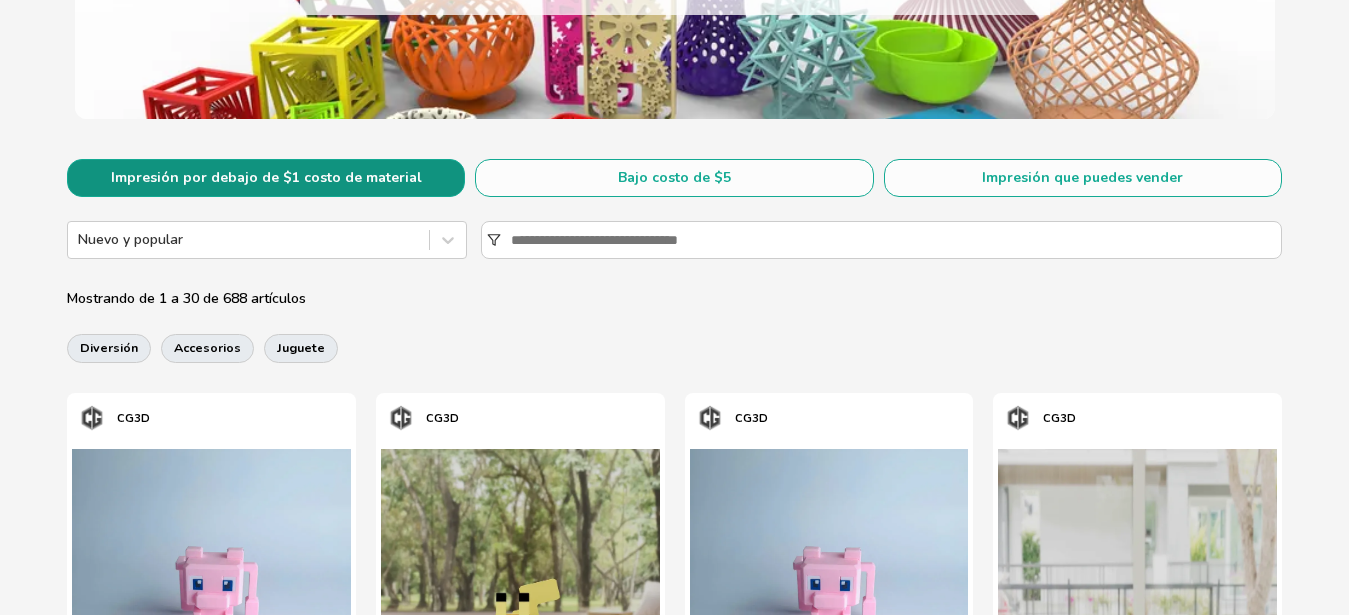 click on "Impresión por debajo de $1 costo de material" at bounding box center (266, 178) 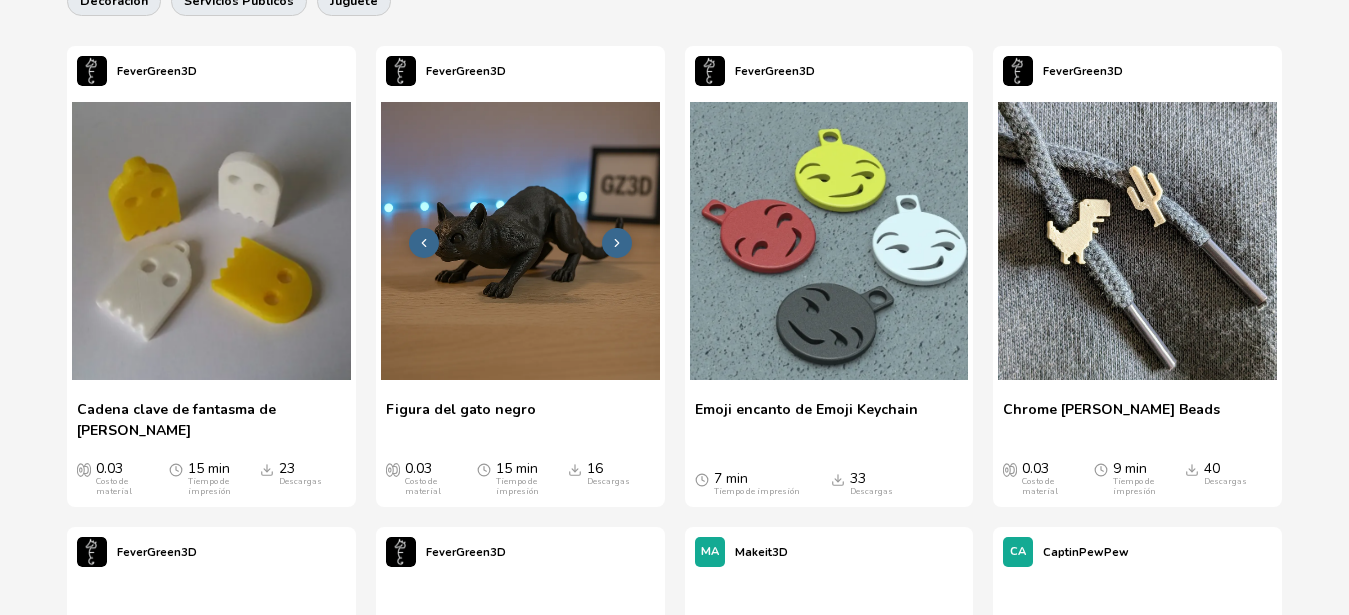 scroll, scrollTop: 714, scrollLeft: 0, axis: vertical 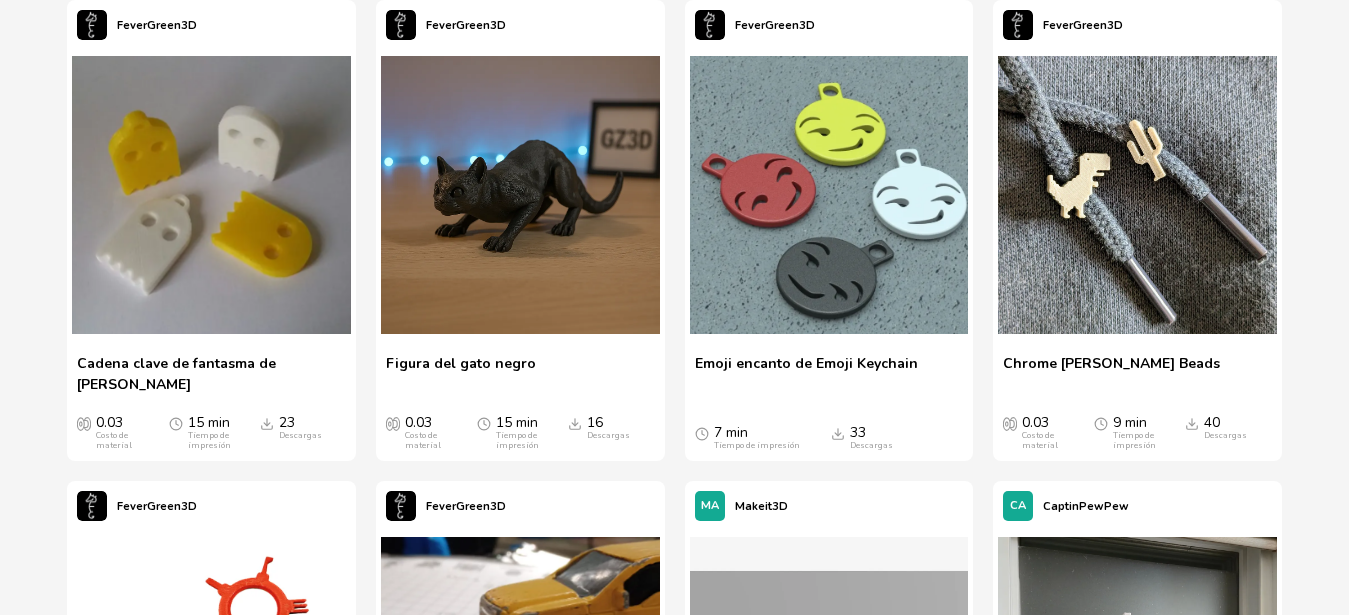 click on "Chrome [PERSON_NAME] Beads" at bounding box center (1111, 363) 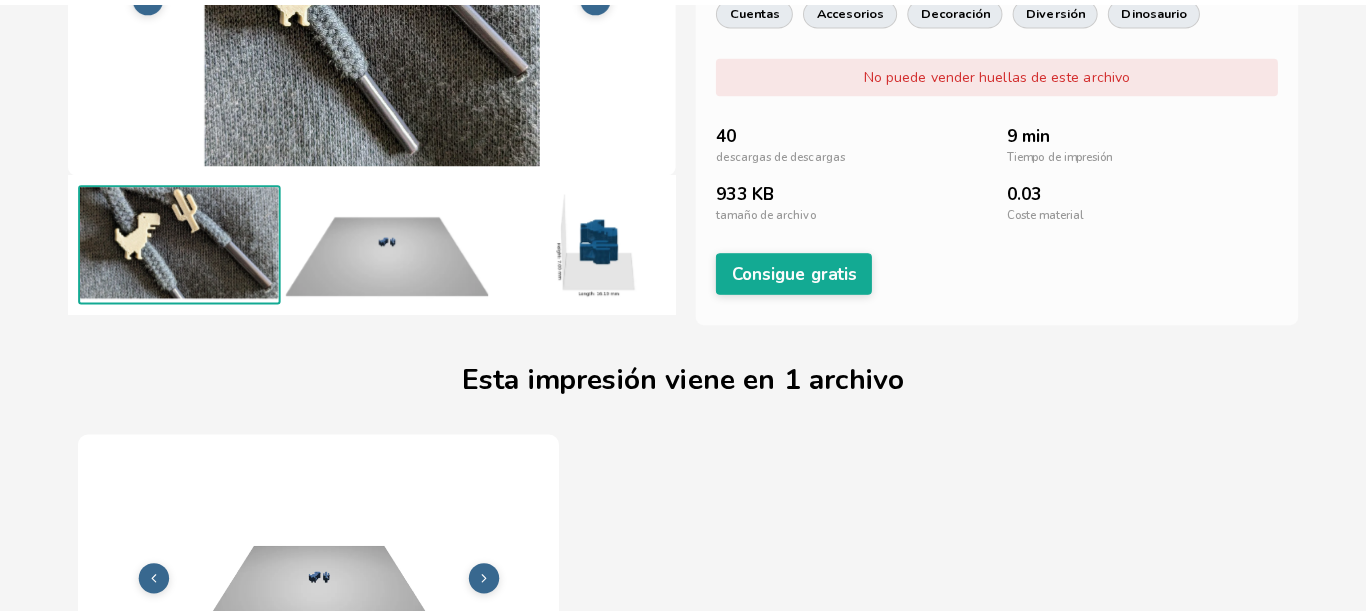 scroll, scrollTop: 49, scrollLeft: 0, axis: vertical 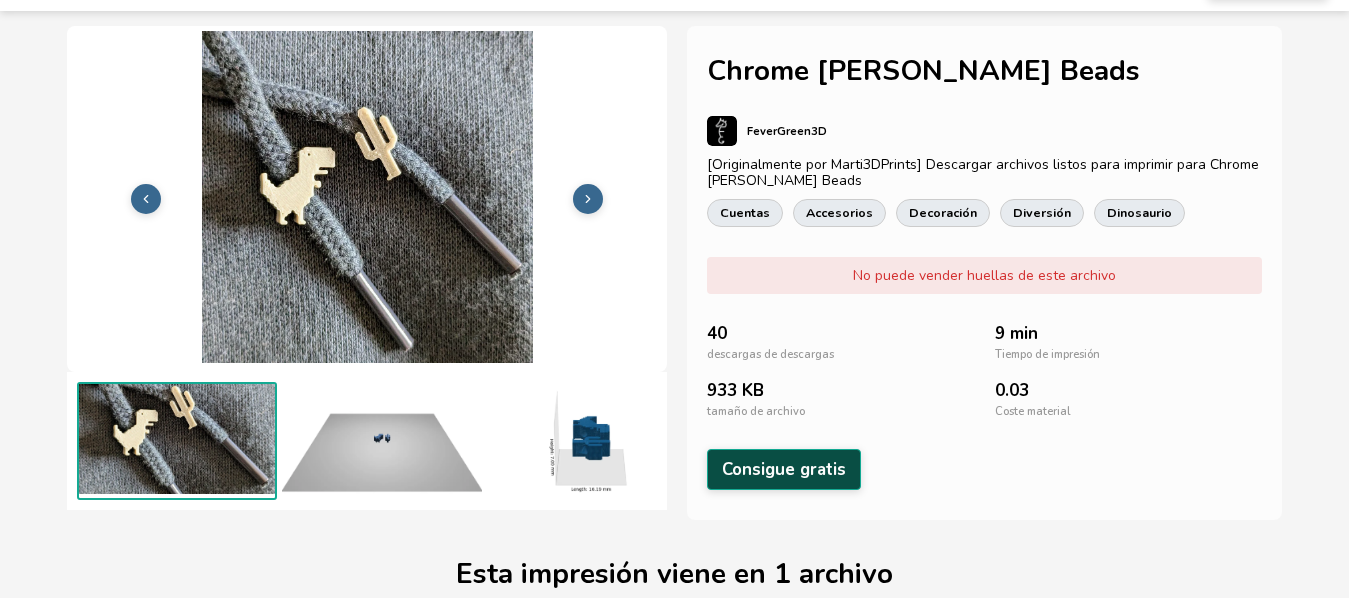 click on "Consigue gratis" at bounding box center [784, 469] 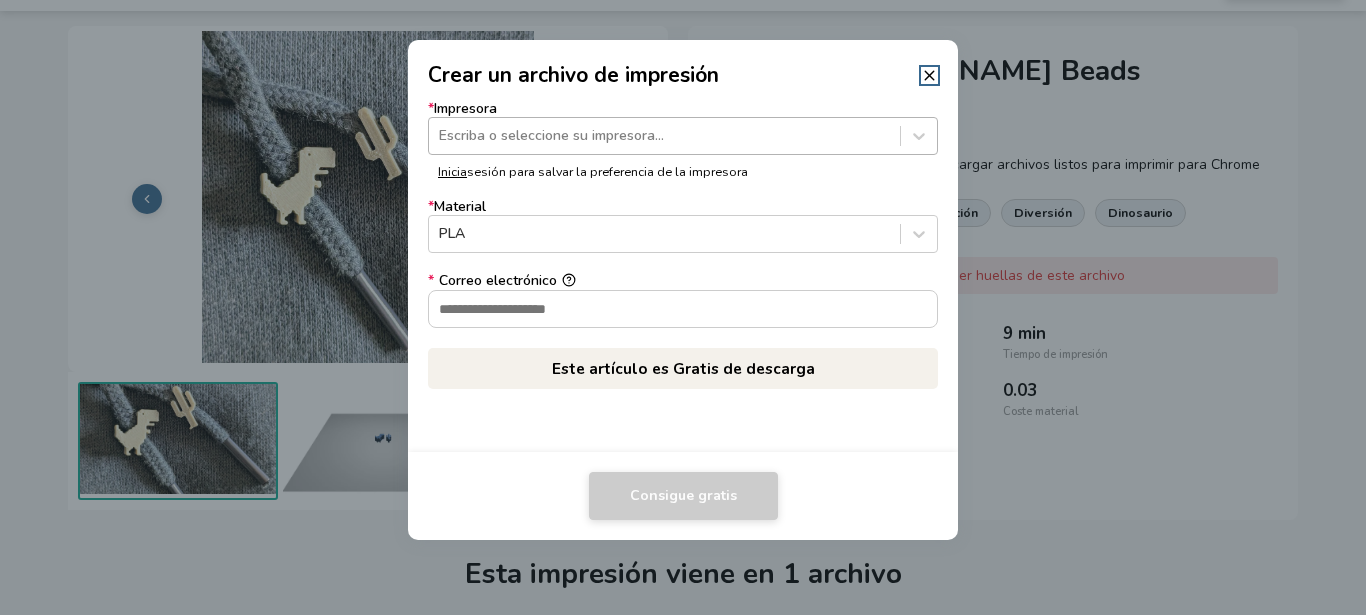 click at bounding box center (664, 136) 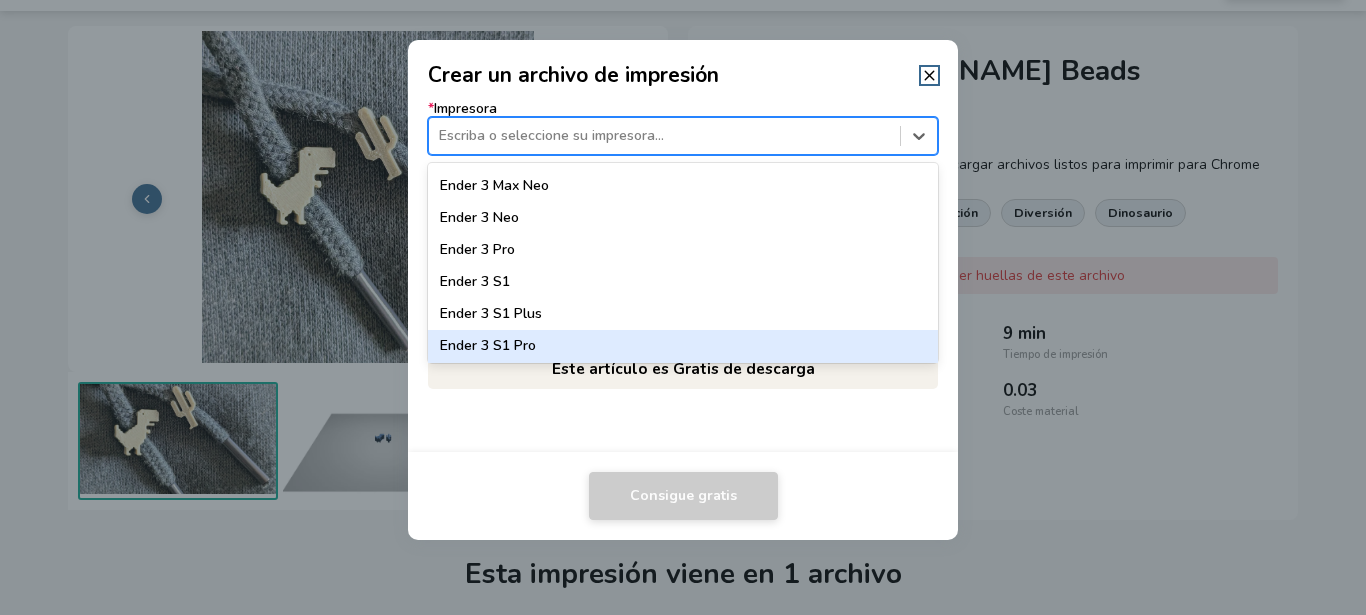 scroll, scrollTop: 1026, scrollLeft: 0, axis: vertical 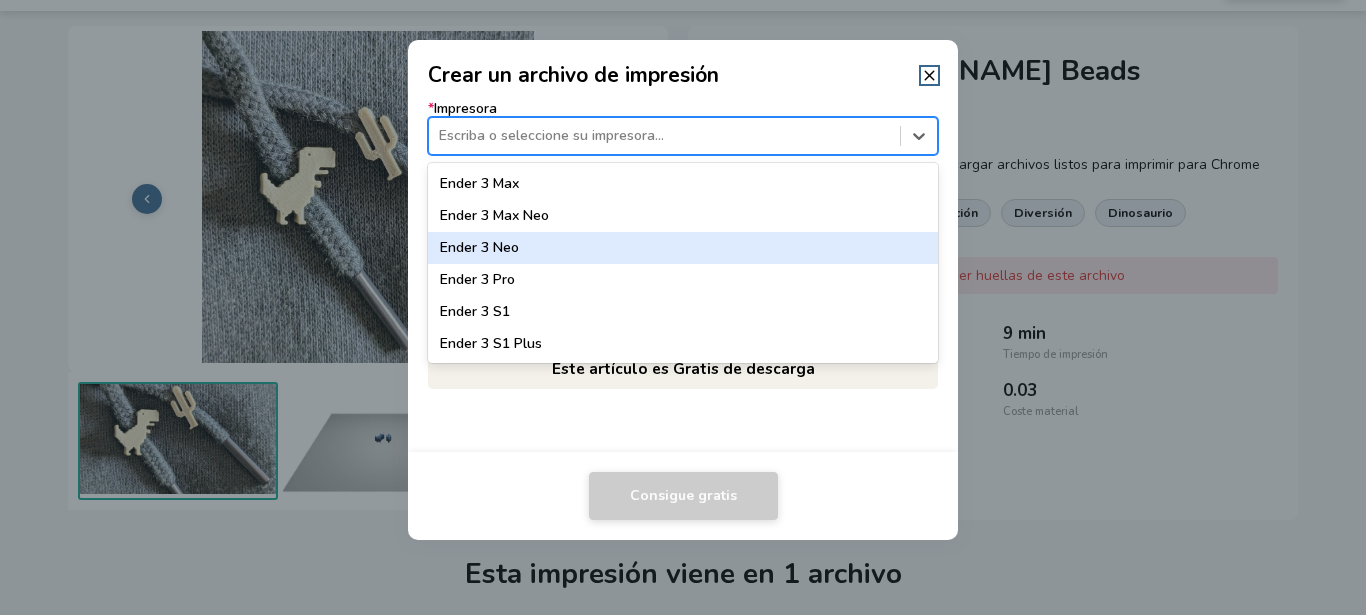click on "Ender 3 Neo" at bounding box center (683, 248) 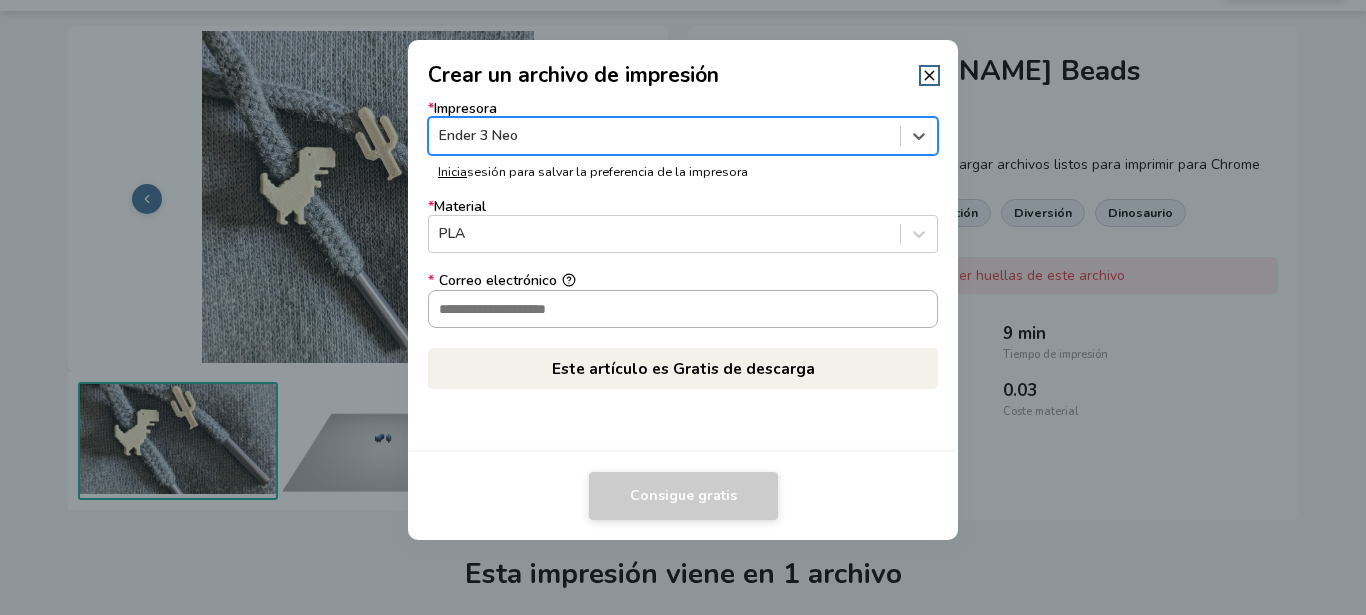 click on "* Correo electrónico" at bounding box center (683, 309) 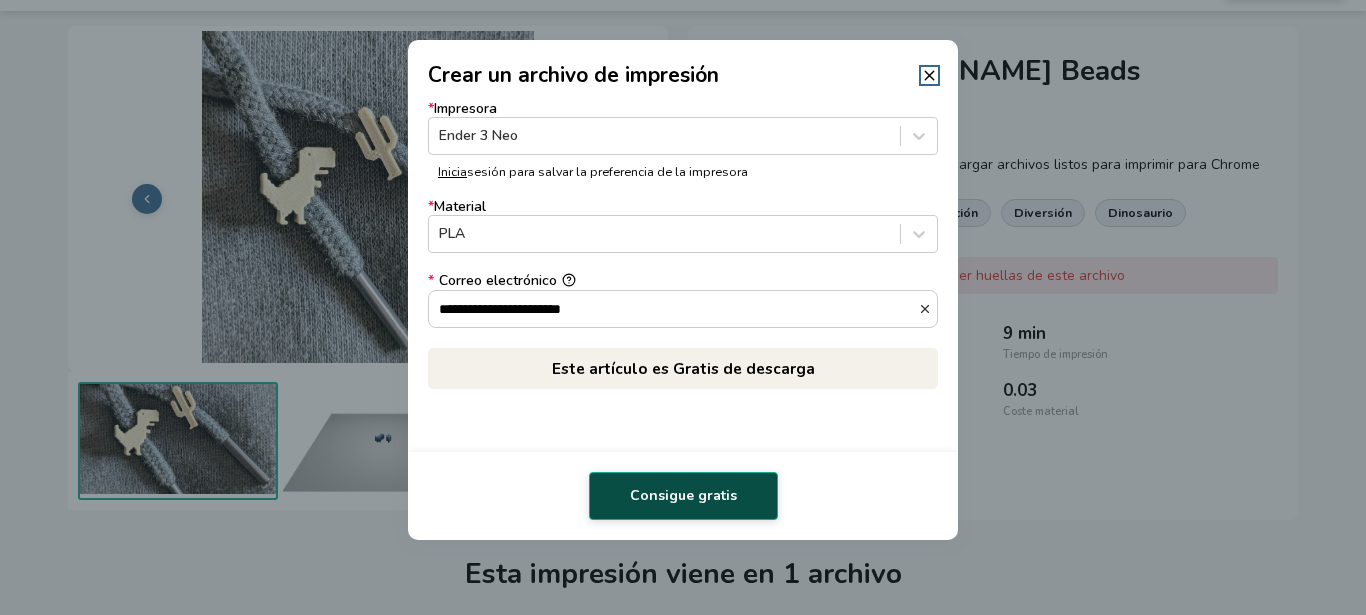 type on "**********" 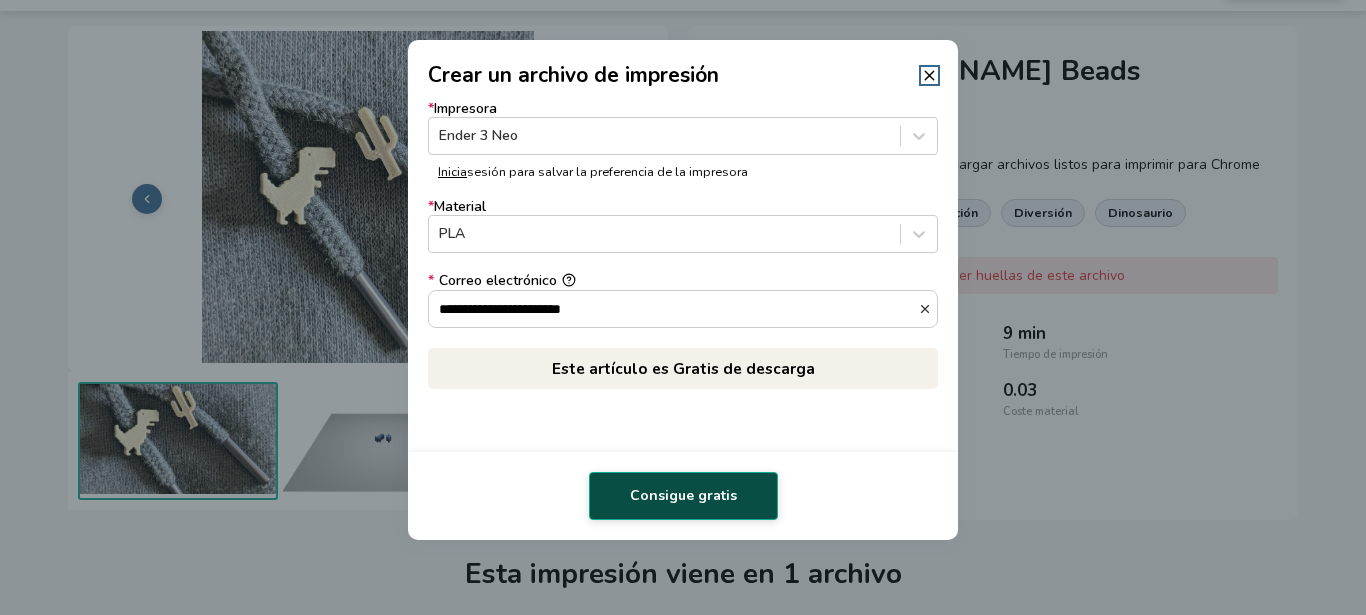 click on "Consigue gratis" at bounding box center [683, 496] 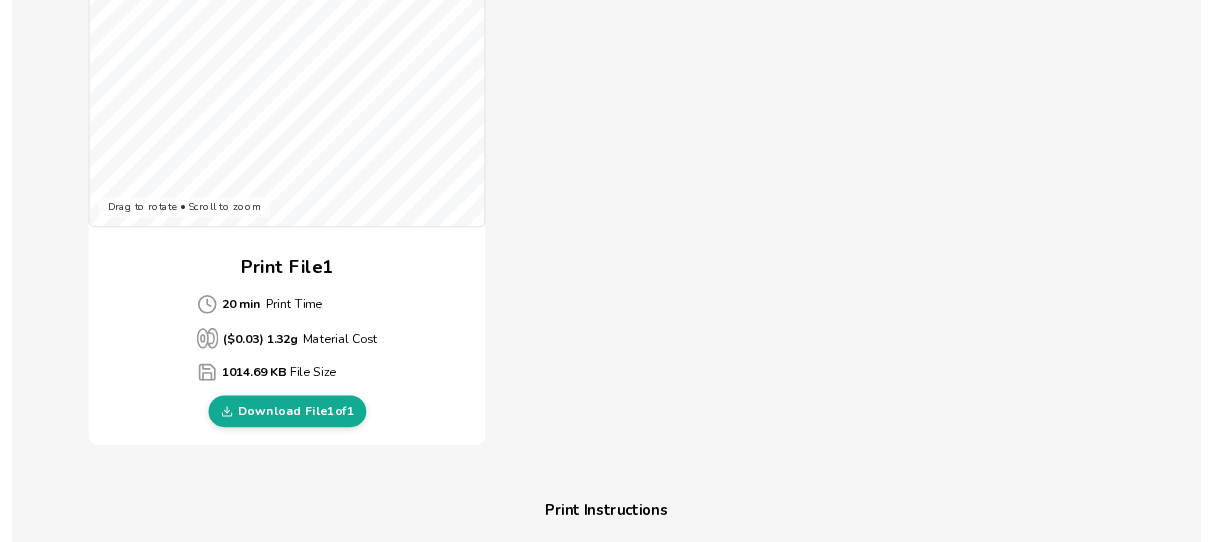 scroll, scrollTop: 714, scrollLeft: 0, axis: vertical 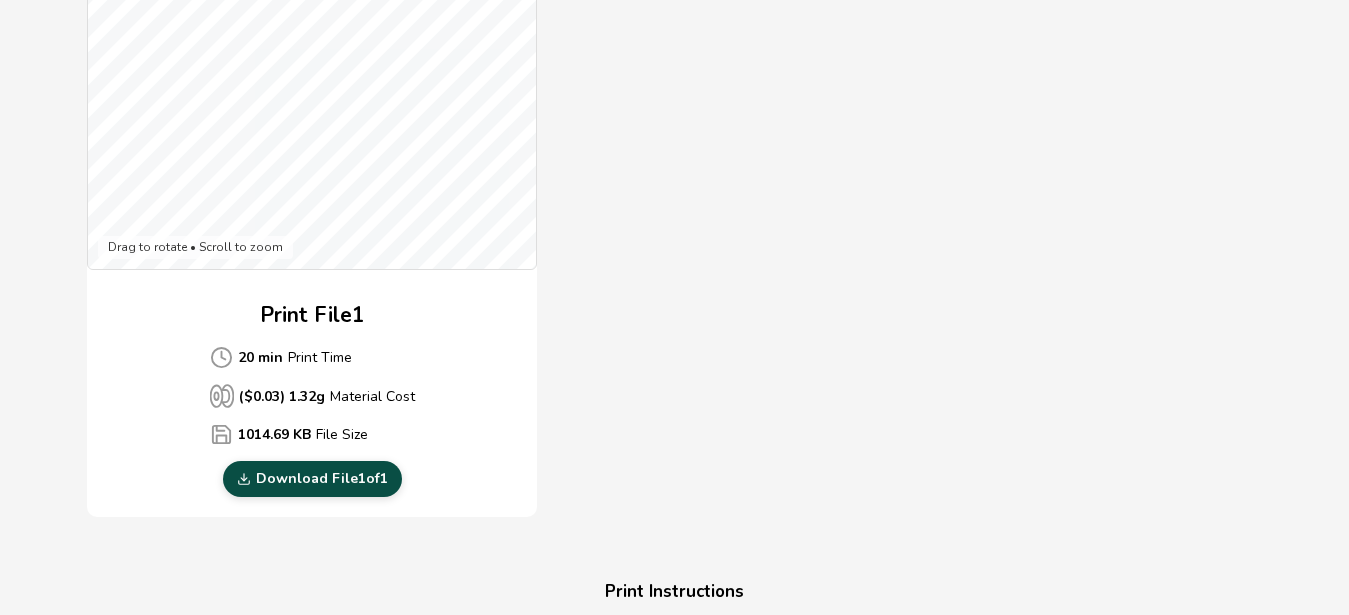 click on "Download File  1  of  1" at bounding box center (312, 479) 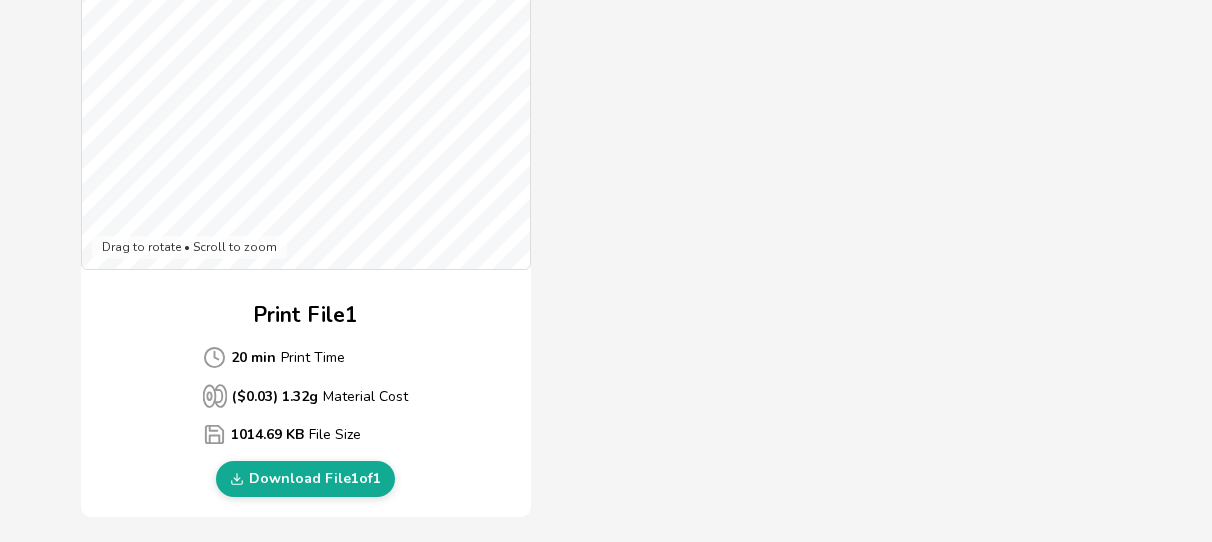 scroll, scrollTop: 614, scrollLeft: 0, axis: vertical 